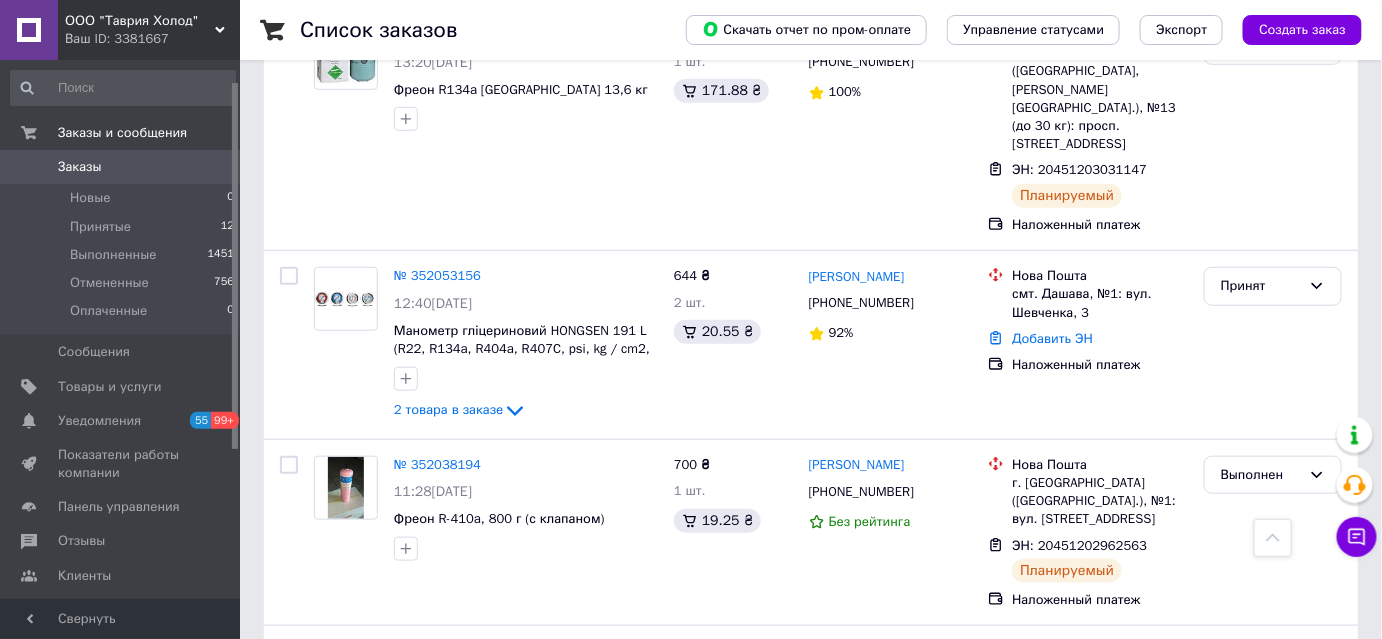 scroll, scrollTop: 502, scrollLeft: 0, axis: vertical 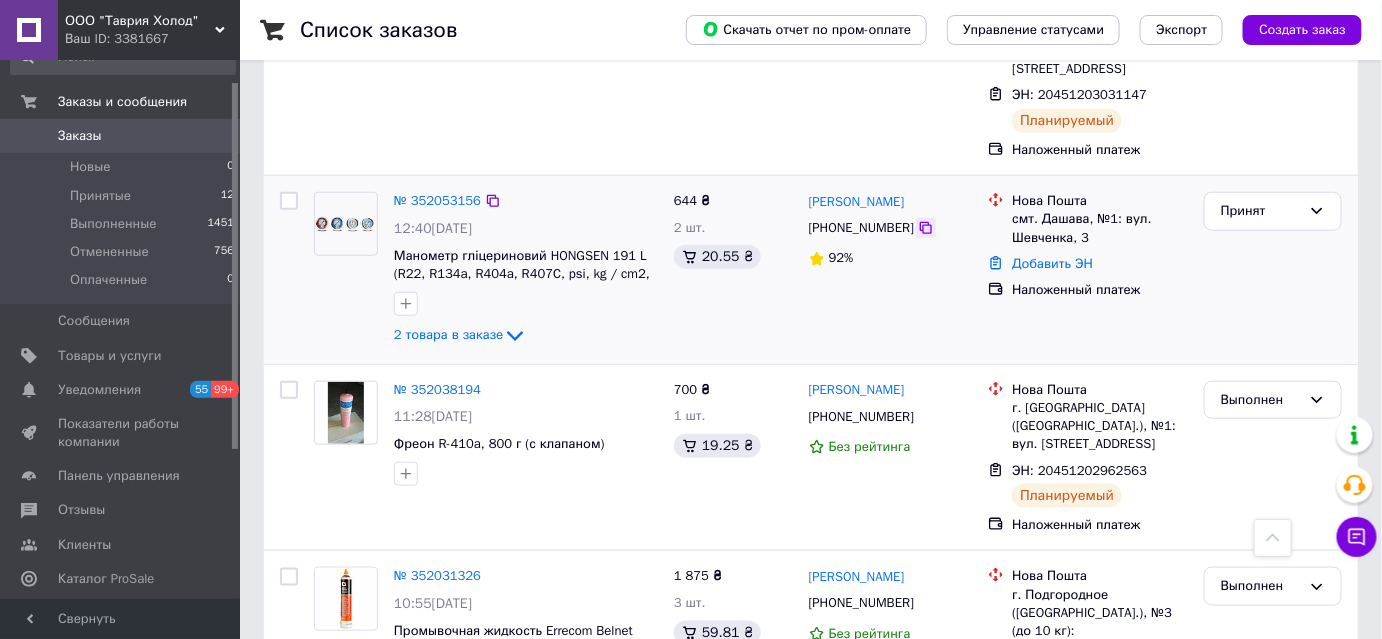 click 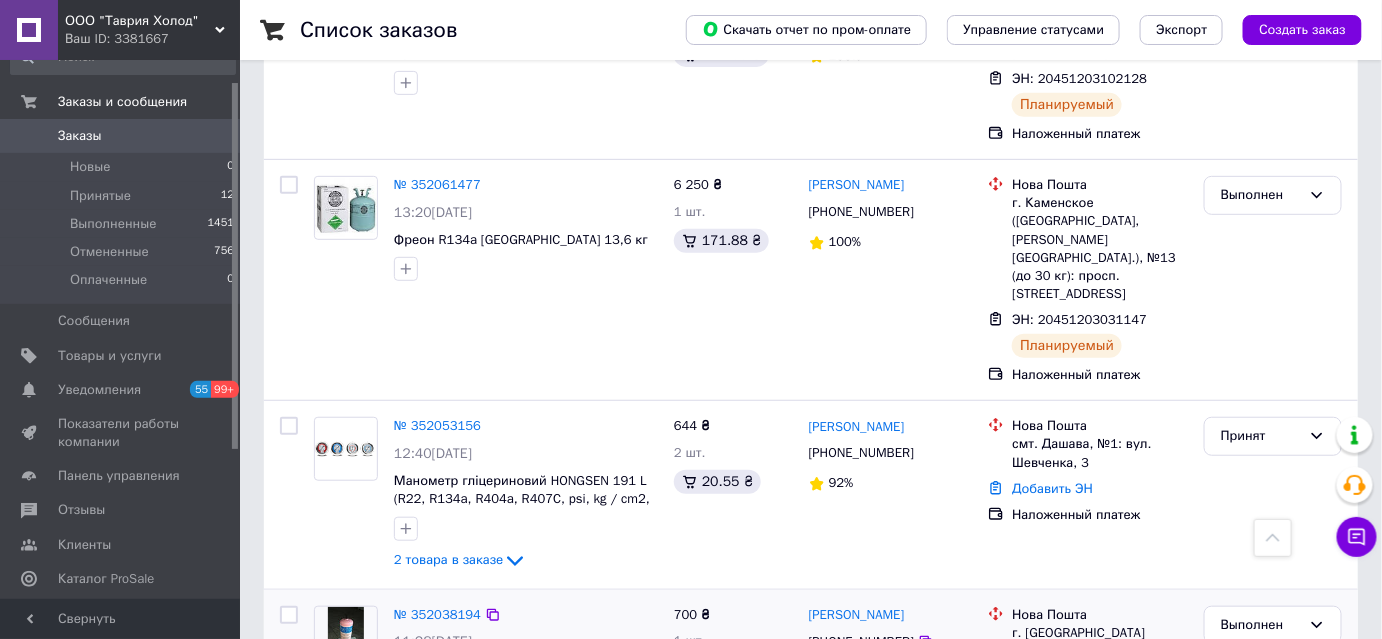 scroll, scrollTop: 242, scrollLeft: 0, axis: vertical 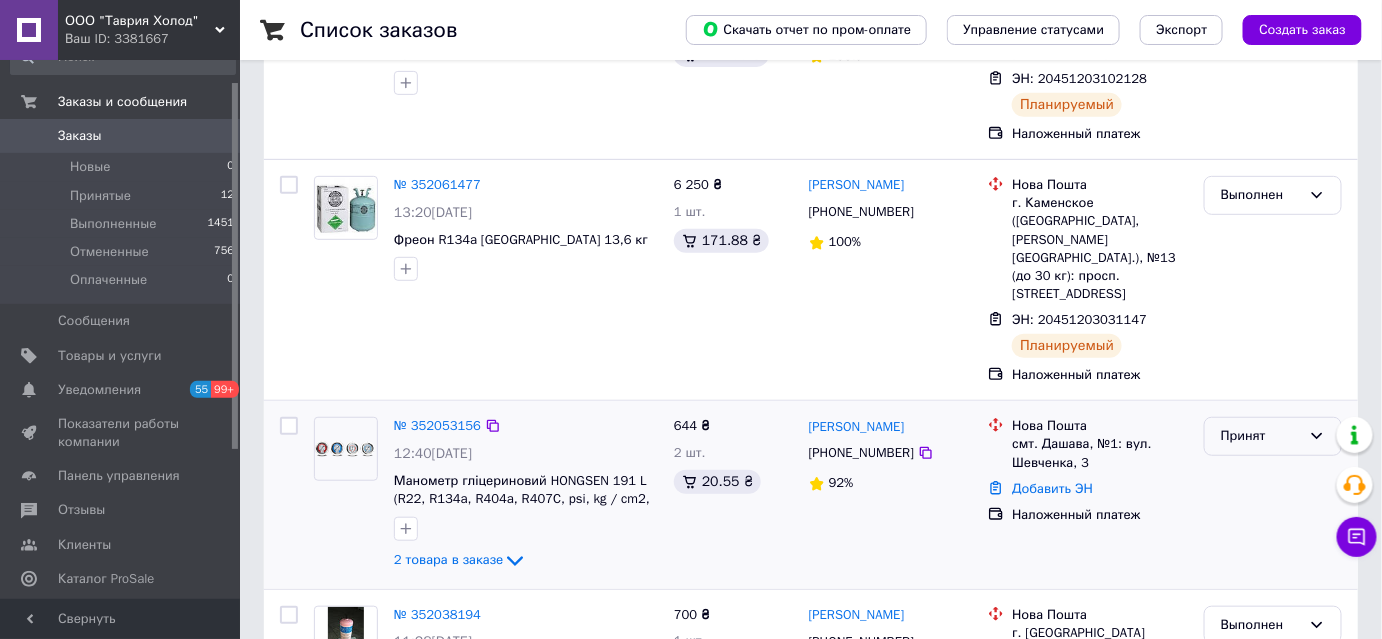 click 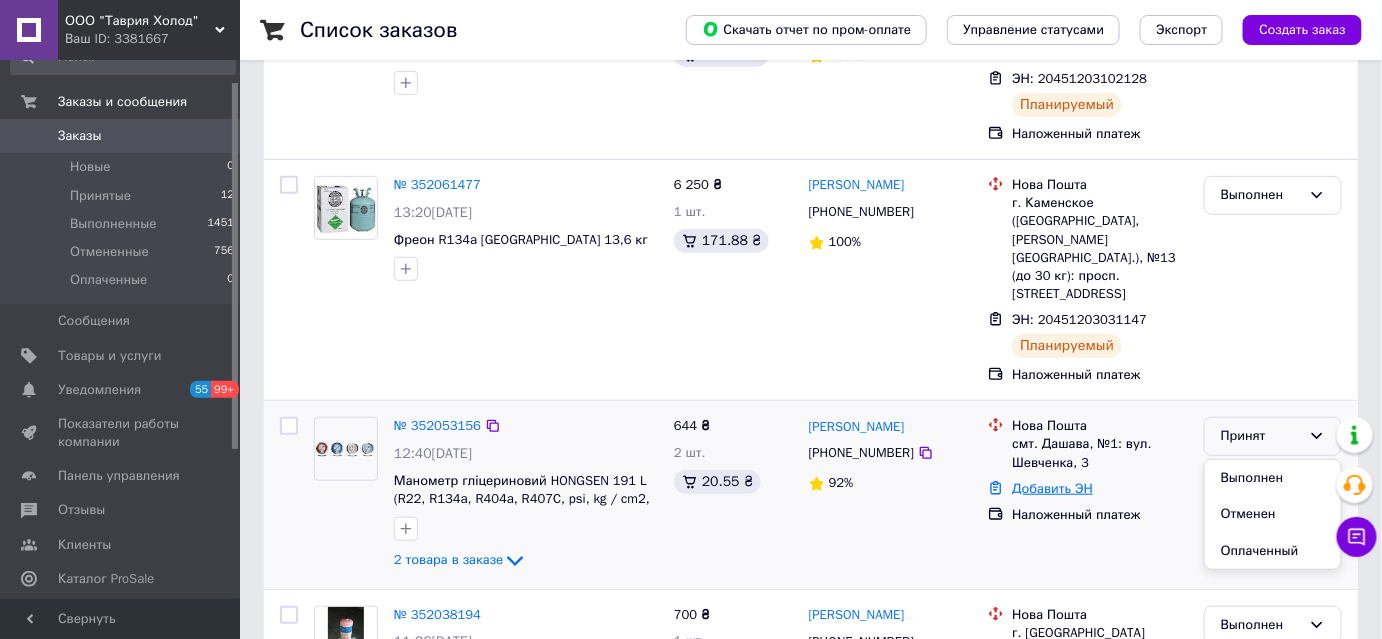 click on "Добавить ЭН" at bounding box center (1052, 488) 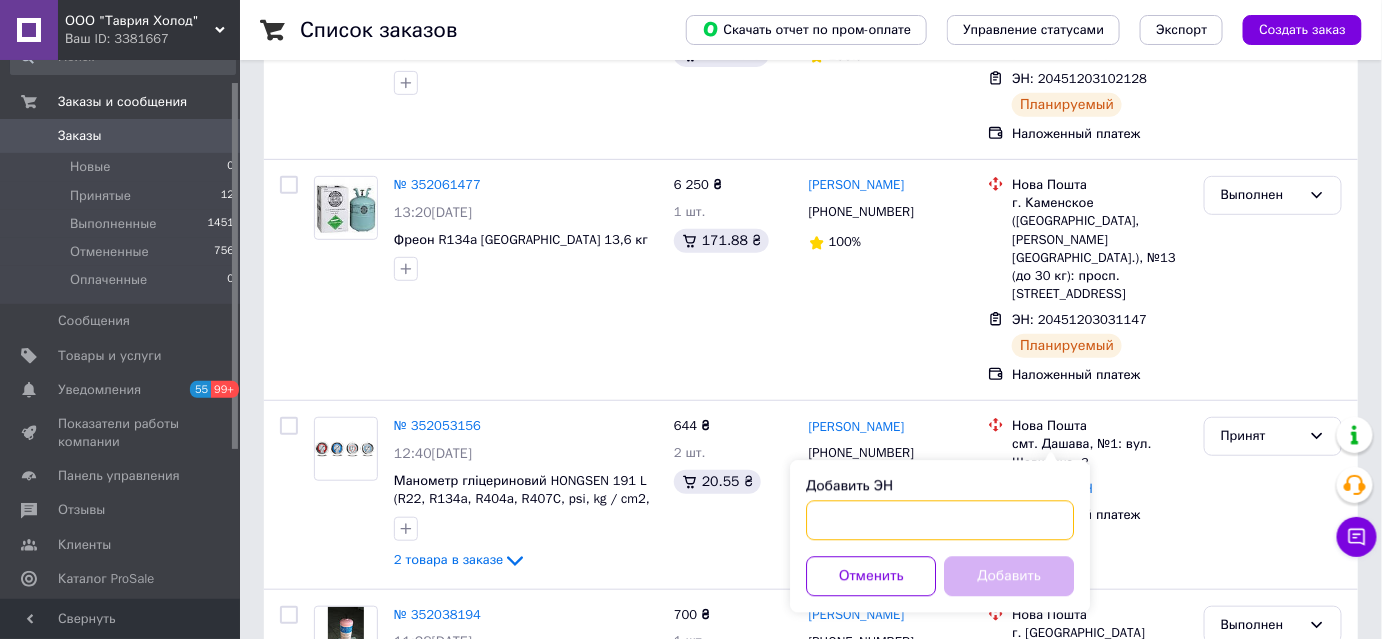 click on "Добавить ЭН" at bounding box center [940, 521] 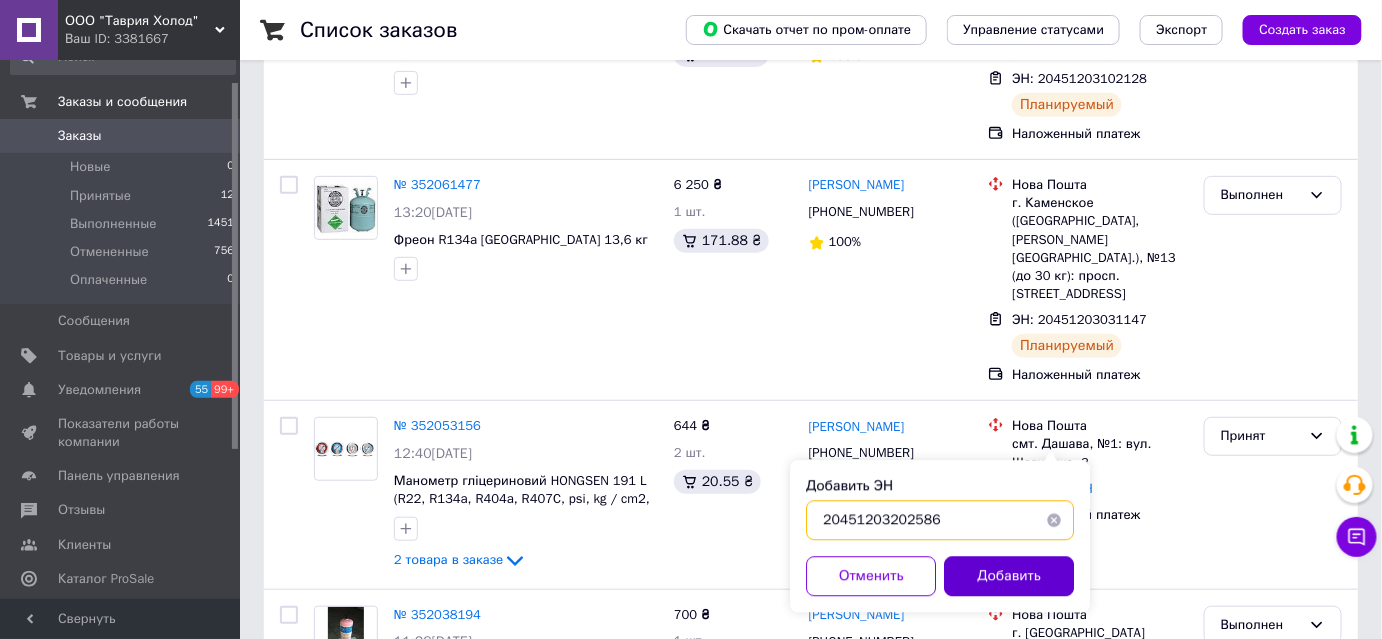 type on "20451203202586" 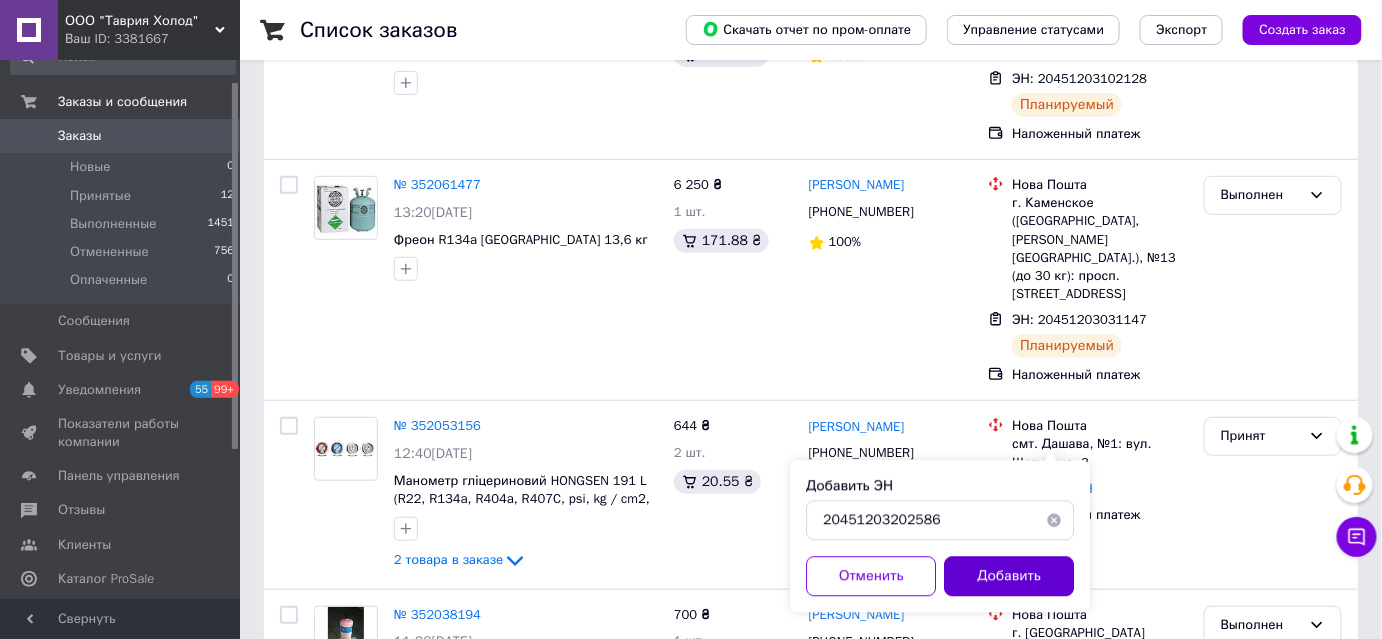 click on "Добавить" at bounding box center (1009, 577) 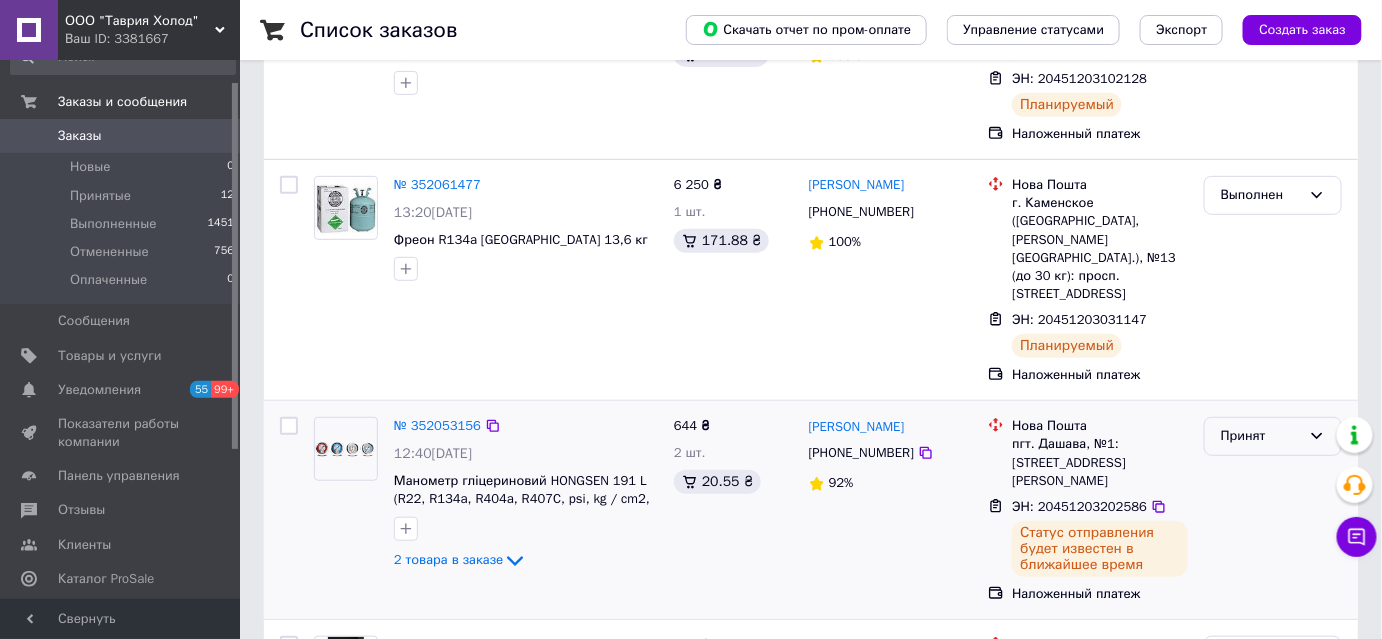 click 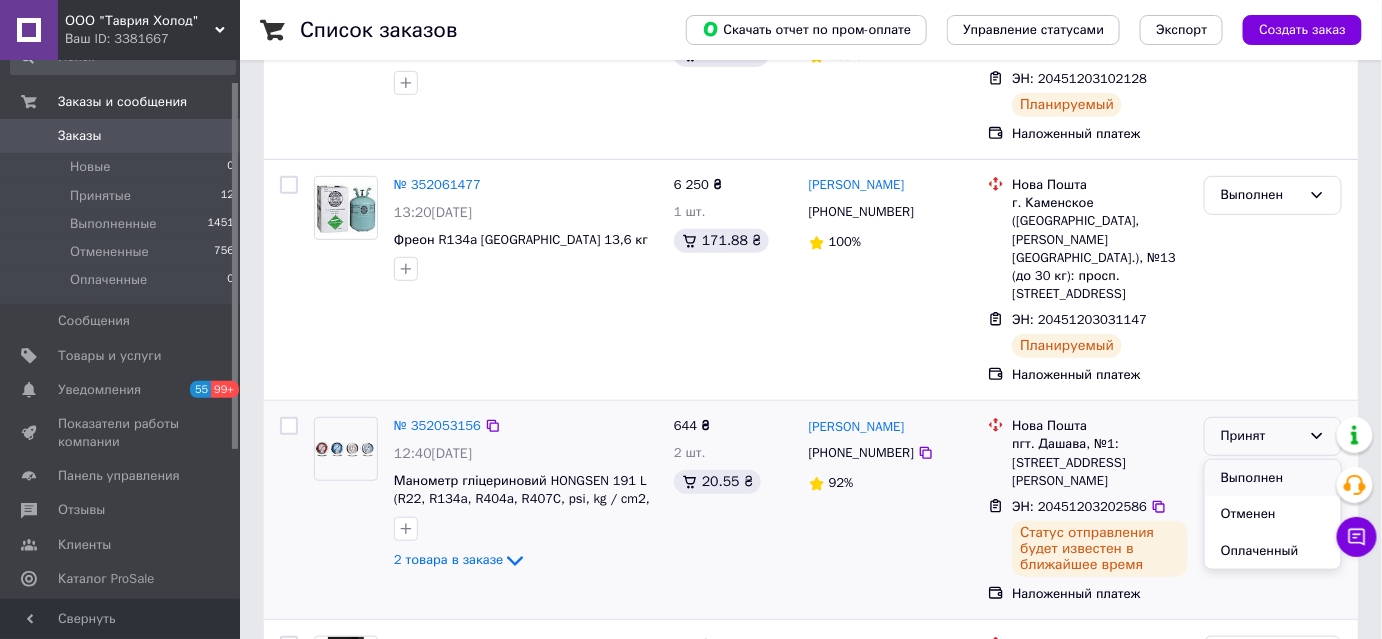 click on "Выполнен" at bounding box center [1273, 478] 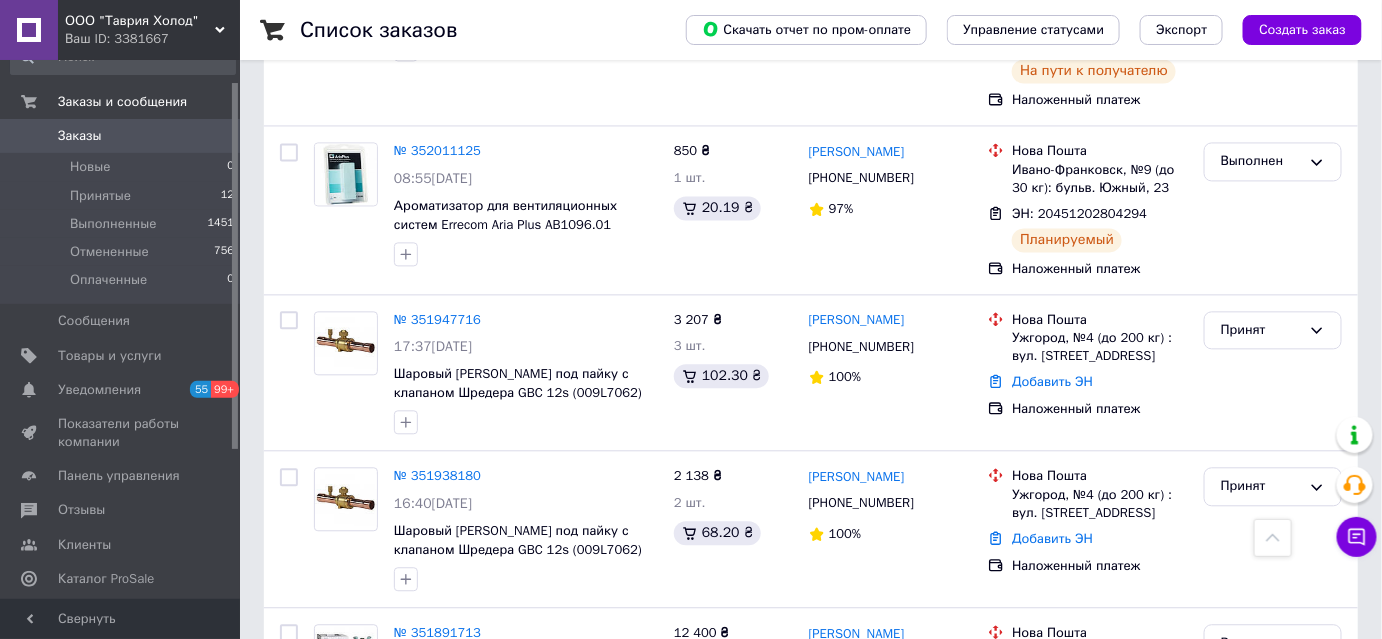 scroll, scrollTop: 1317, scrollLeft: 0, axis: vertical 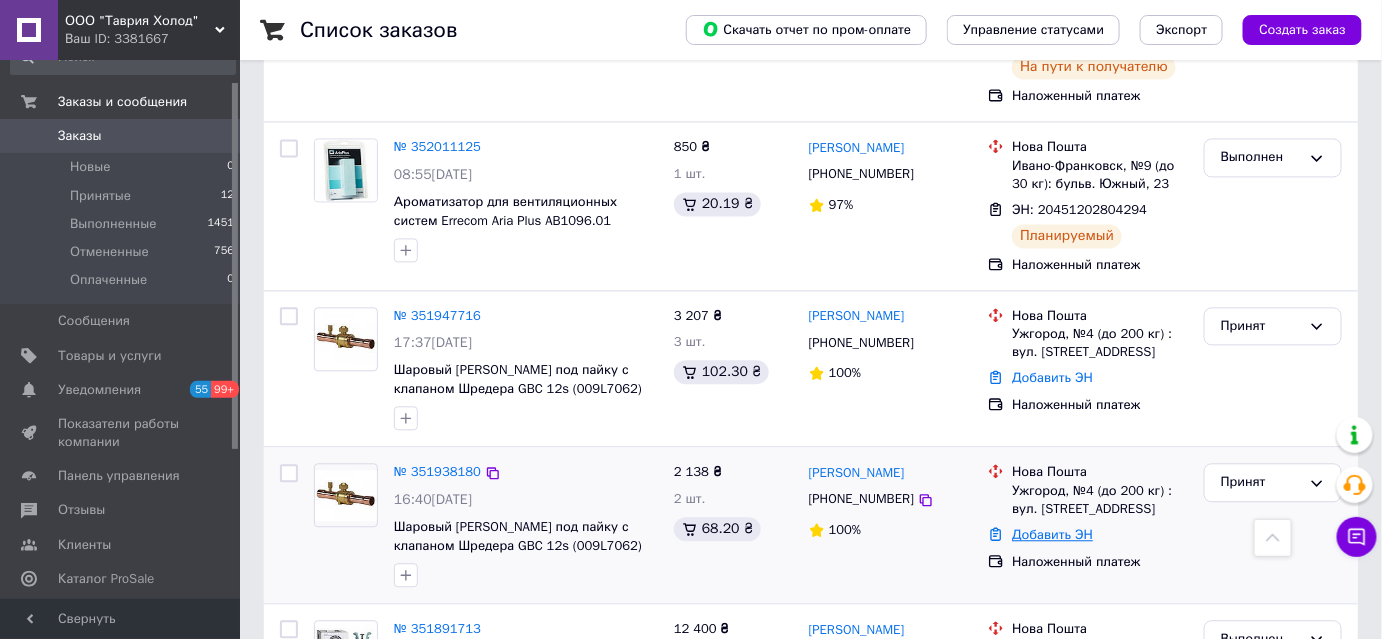 click on "Добавить ЭН" at bounding box center (1052, 534) 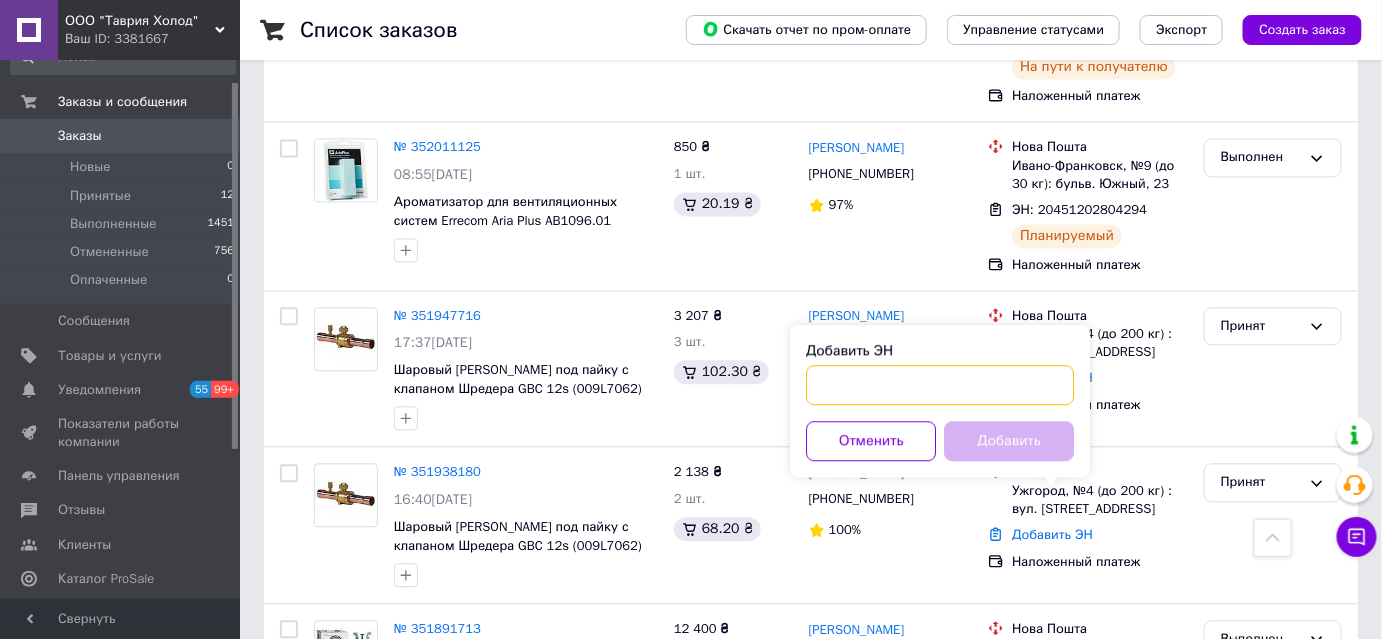 click on "Добавить ЭН" at bounding box center [940, 385] 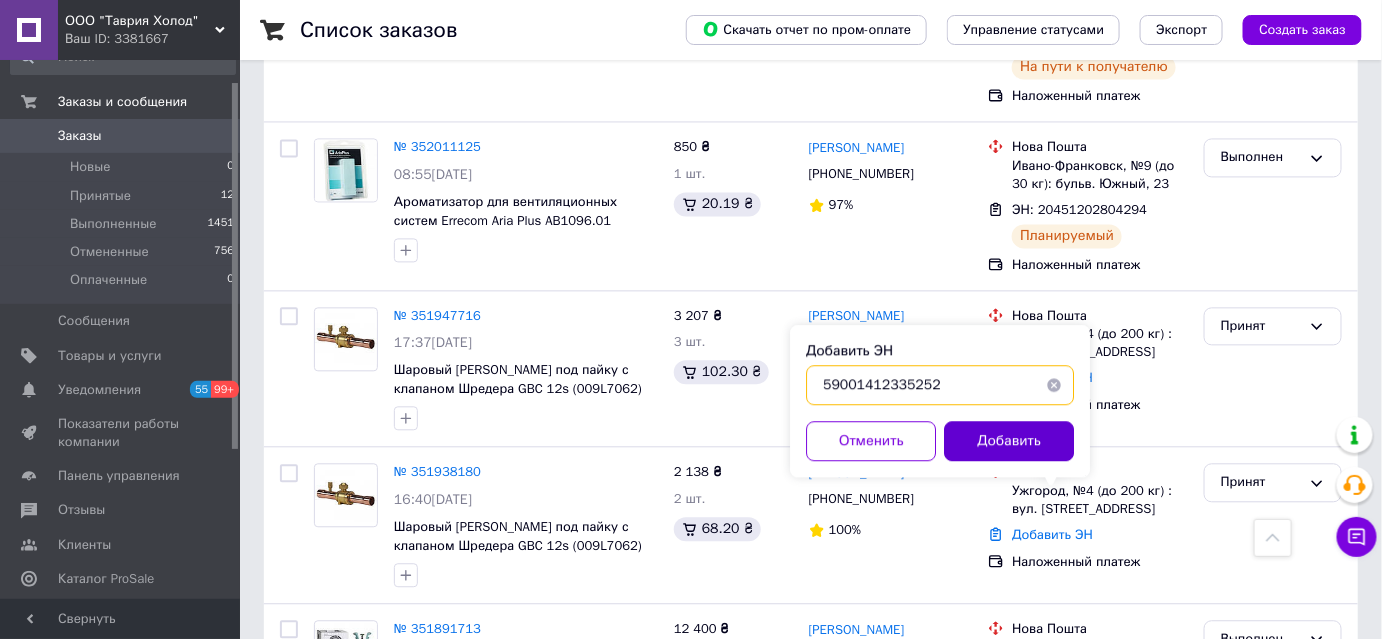 type on "59001412335252" 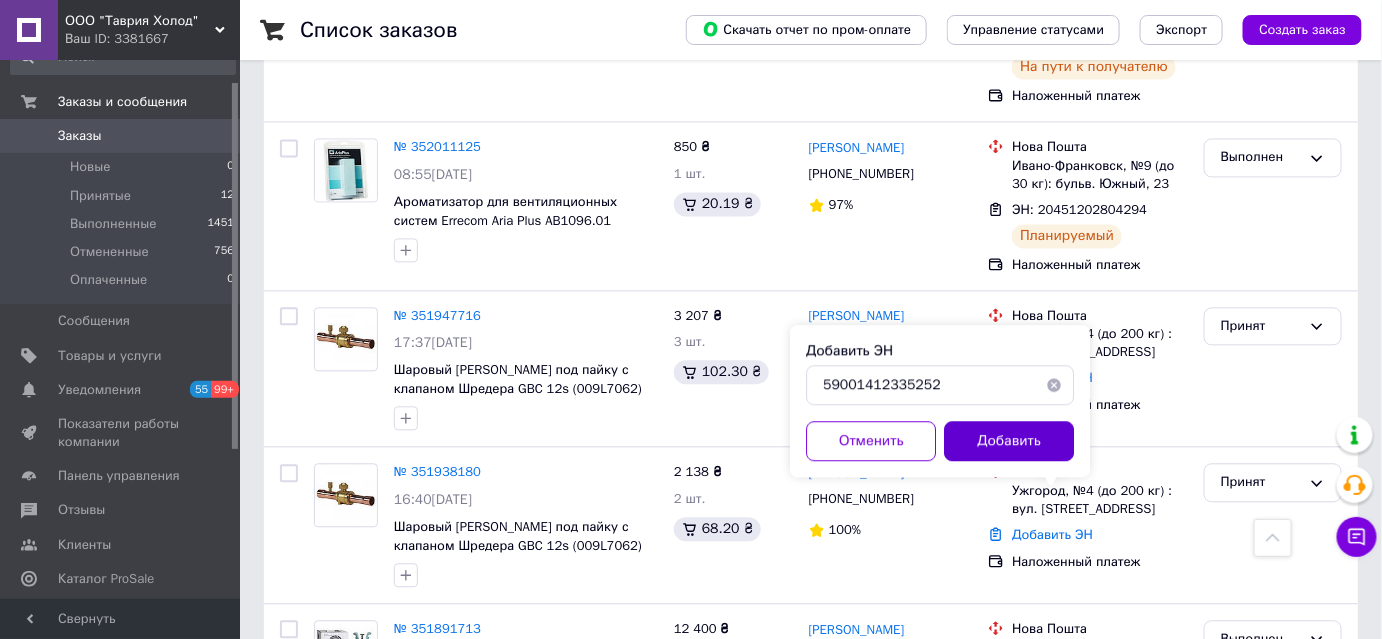 click on "Добавить" at bounding box center [1009, 441] 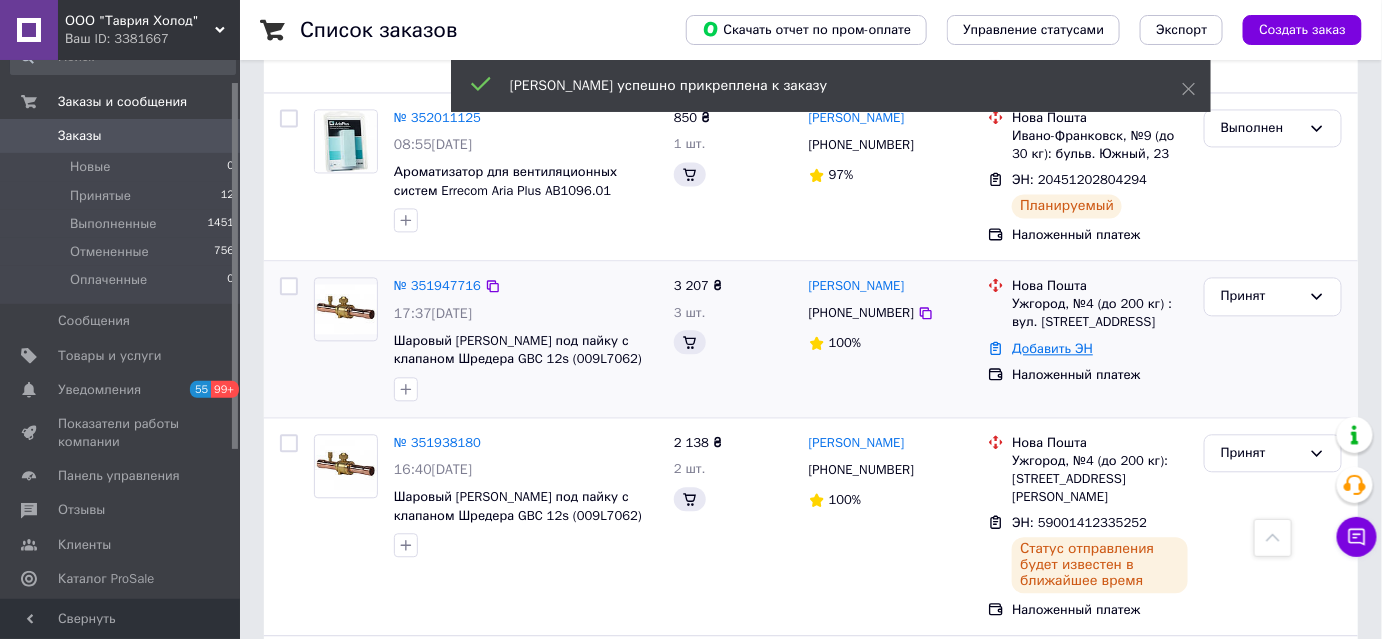 scroll, scrollTop: 1299, scrollLeft: 0, axis: vertical 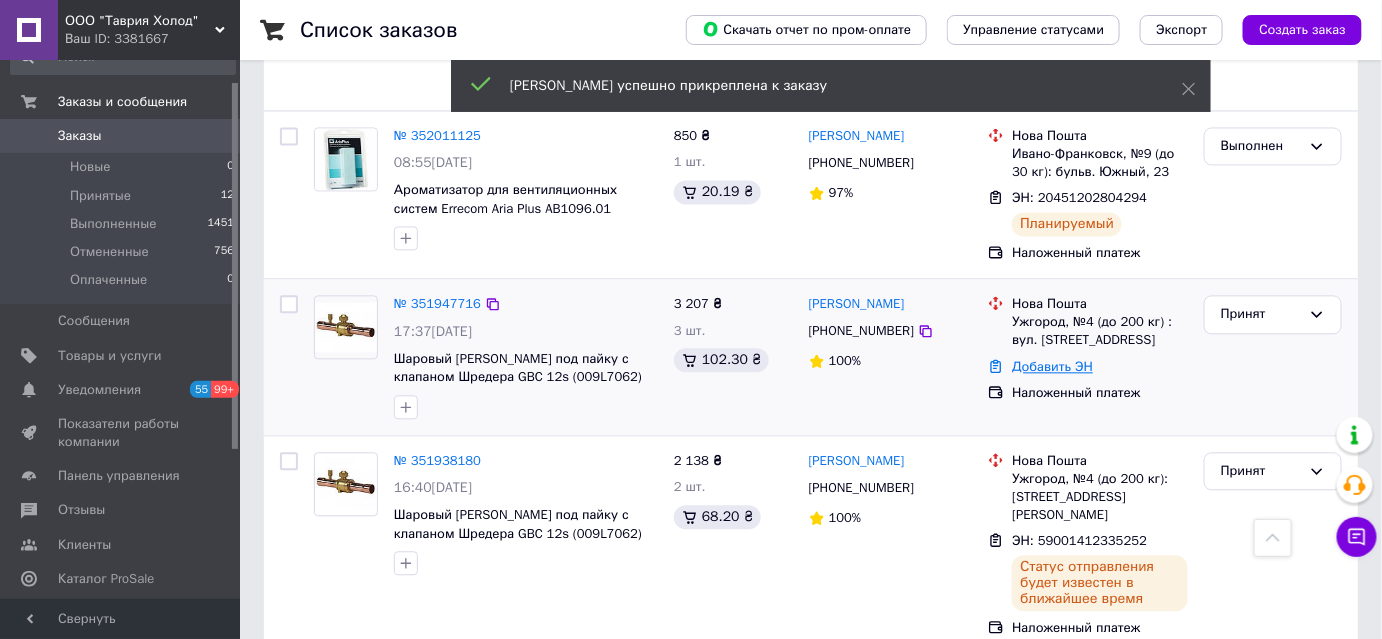 click on "Добавить ЭН" at bounding box center [1052, 366] 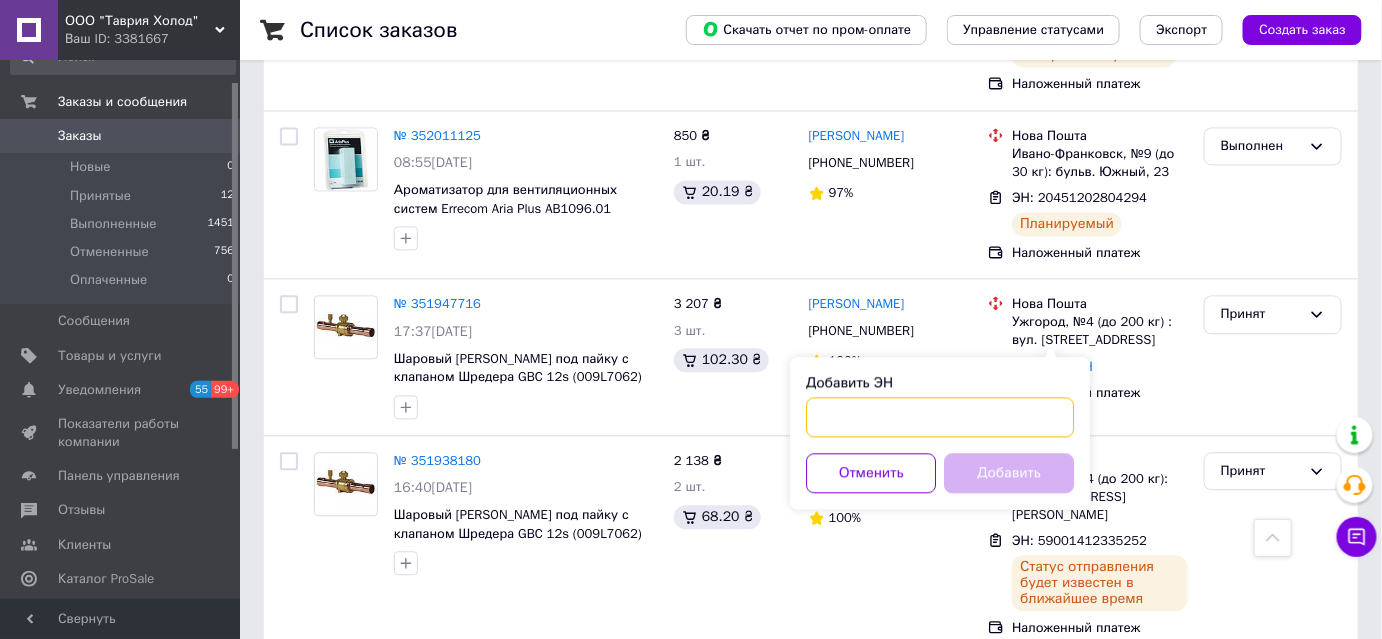 click on "Добавить ЭН" at bounding box center [940, 417] 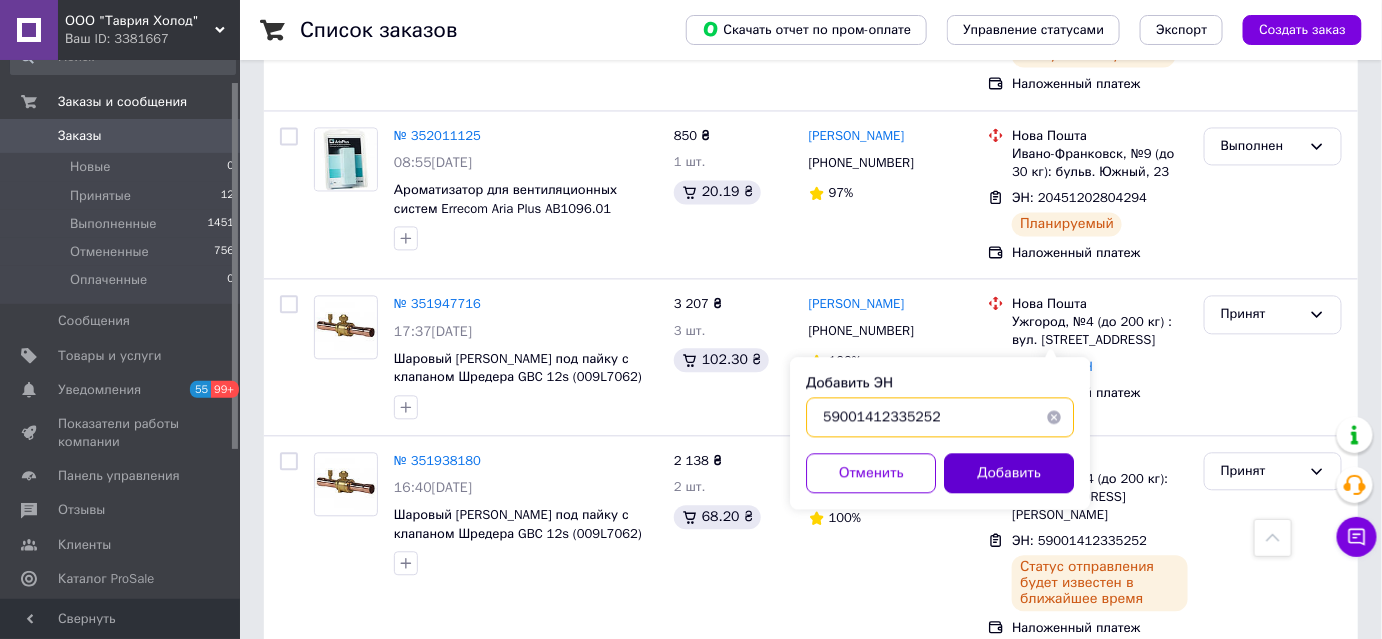 type on "59001412335252" 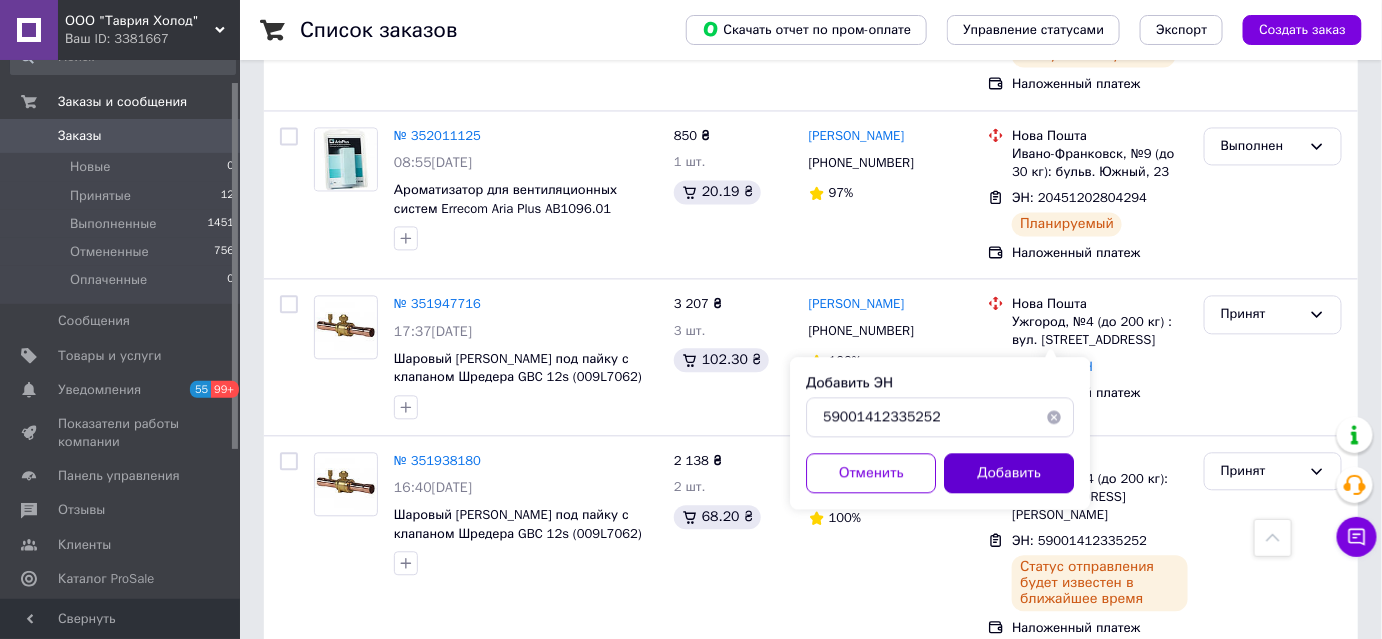 click on "Добавить" at bounding box center (1009, 473) 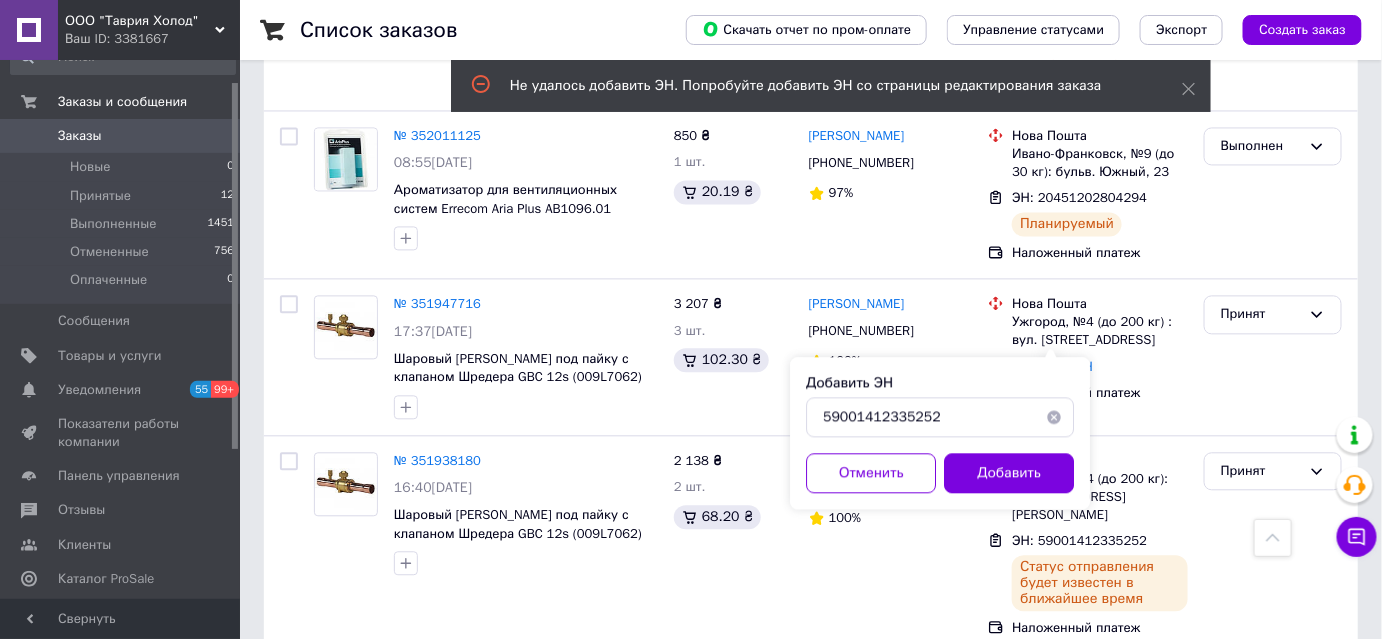 click on "Не удалось добавить ЭН. Попробуйте добавить ЭН со страницы редактирования заказа" at bounding box center (831, 86) 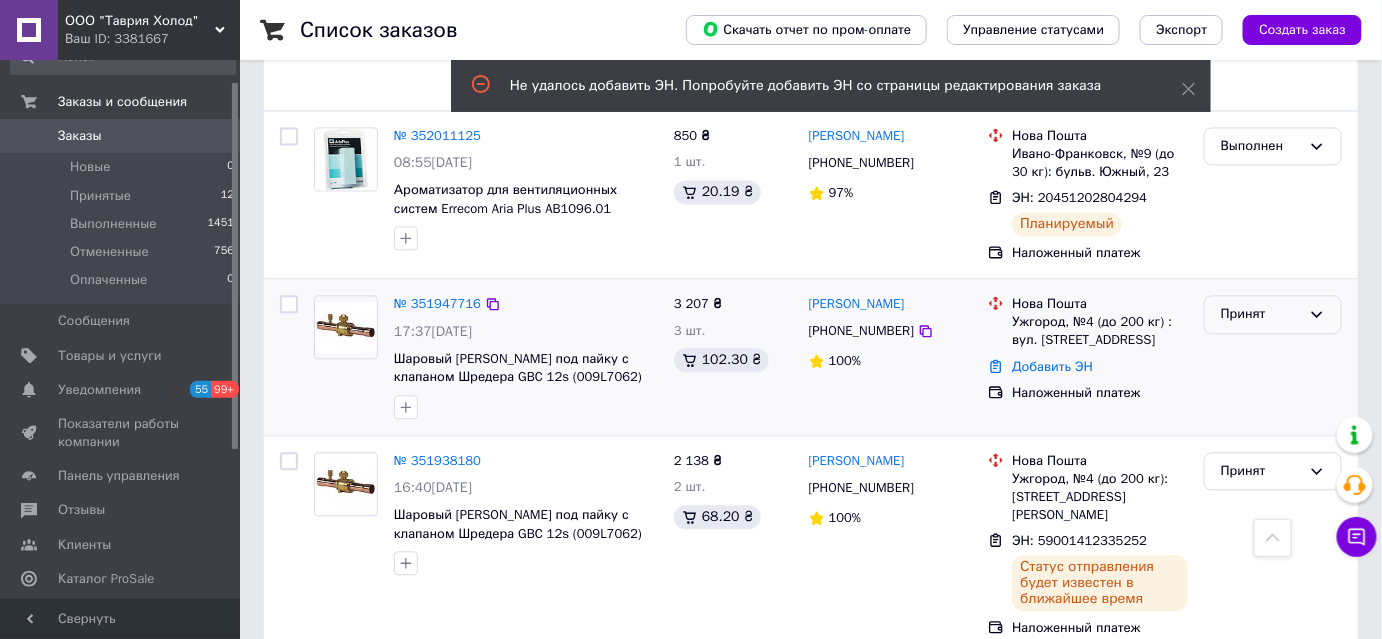 click 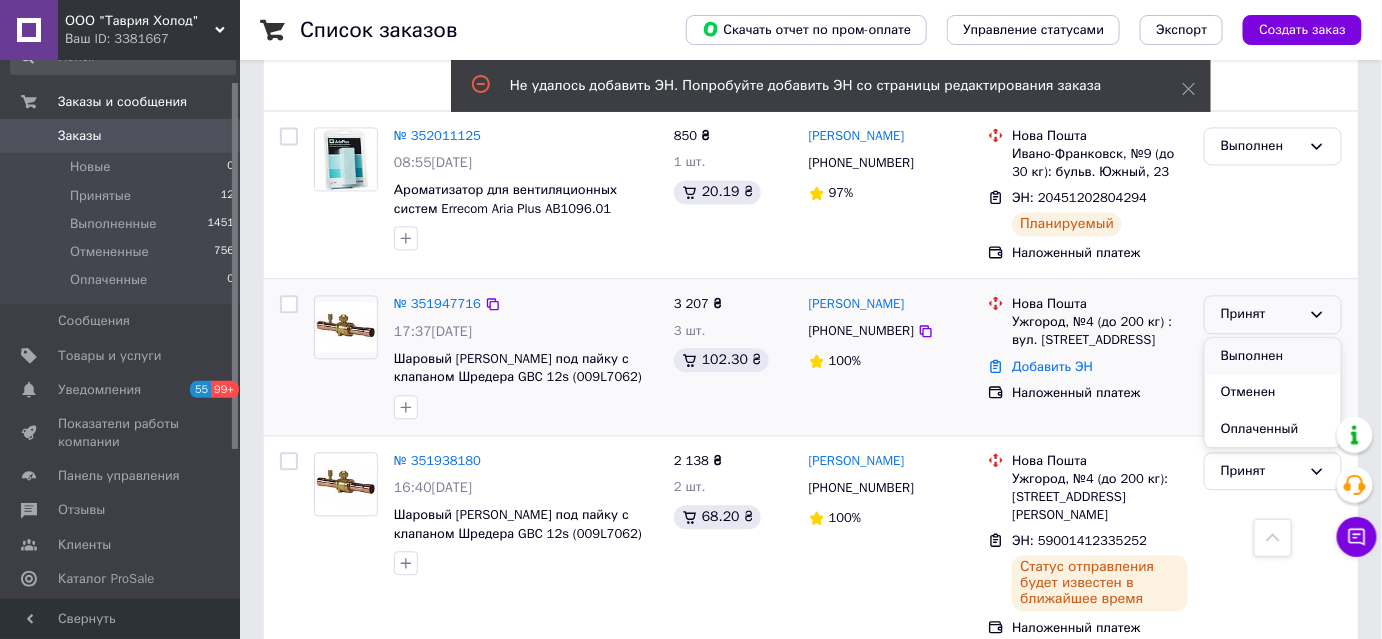 click on "Выполнен" at bounding box center (1273, 356) 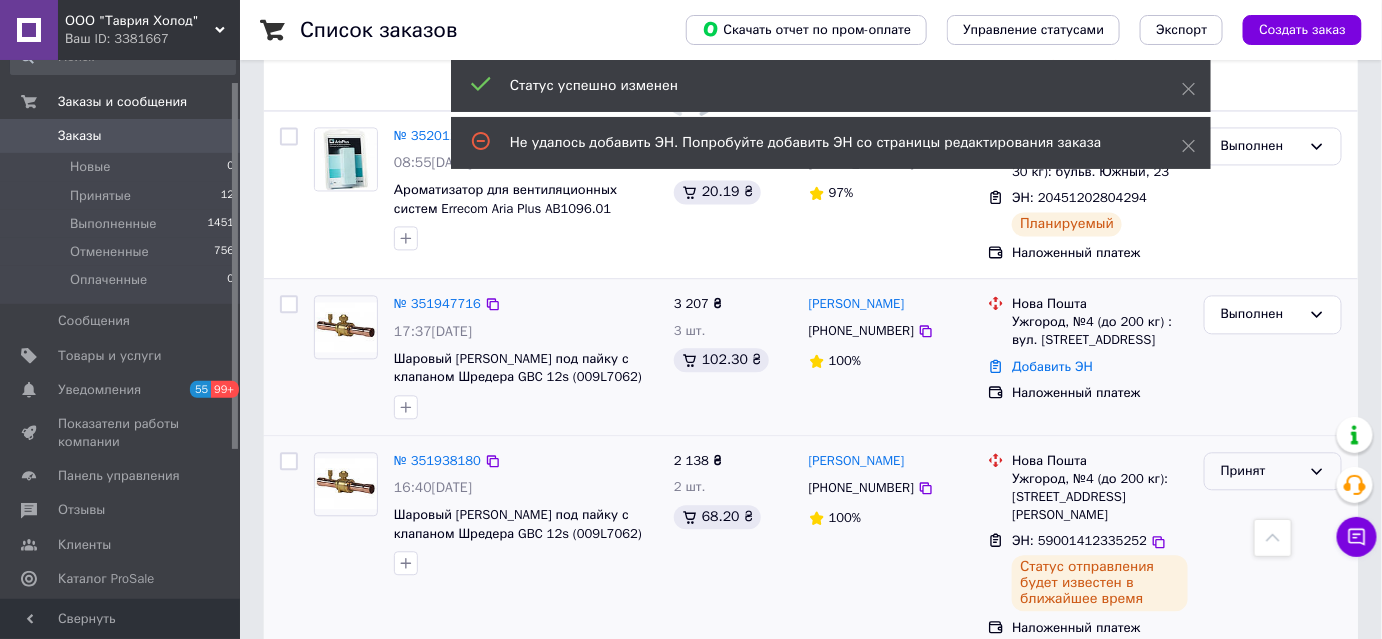 click on "Принят" at bounding box center [1273, 471] 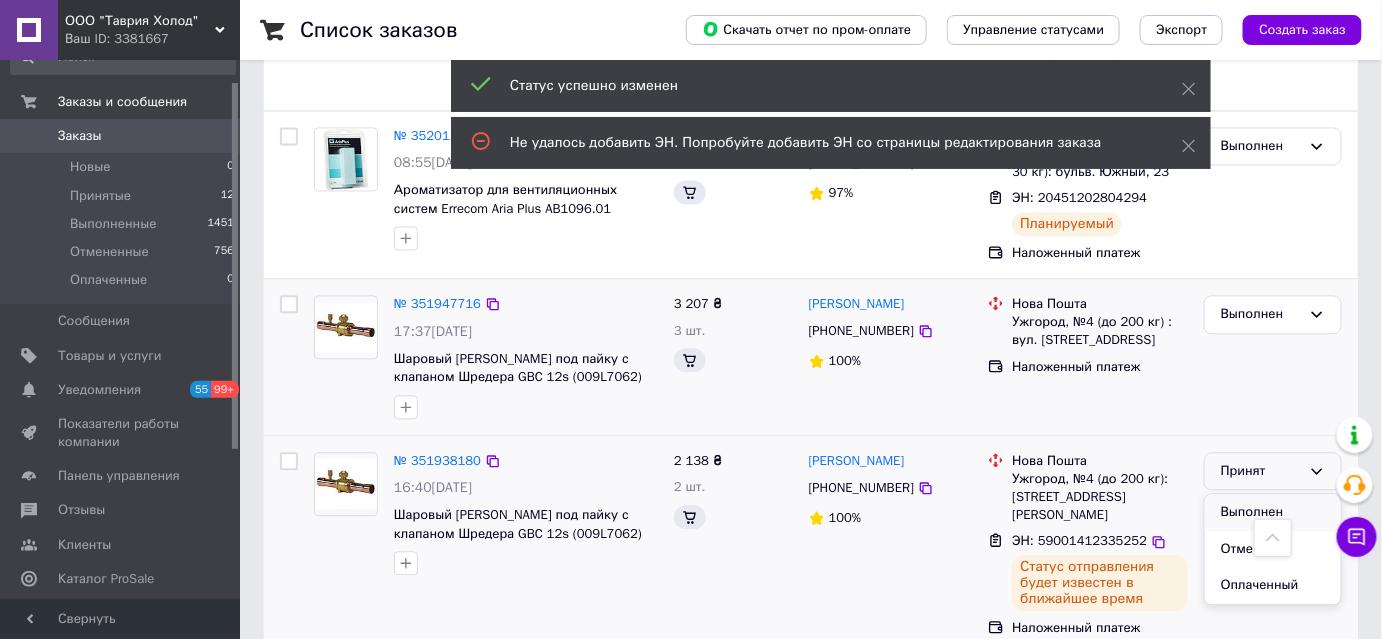 click on "Выполнен" at bounding box center [1273, 512] 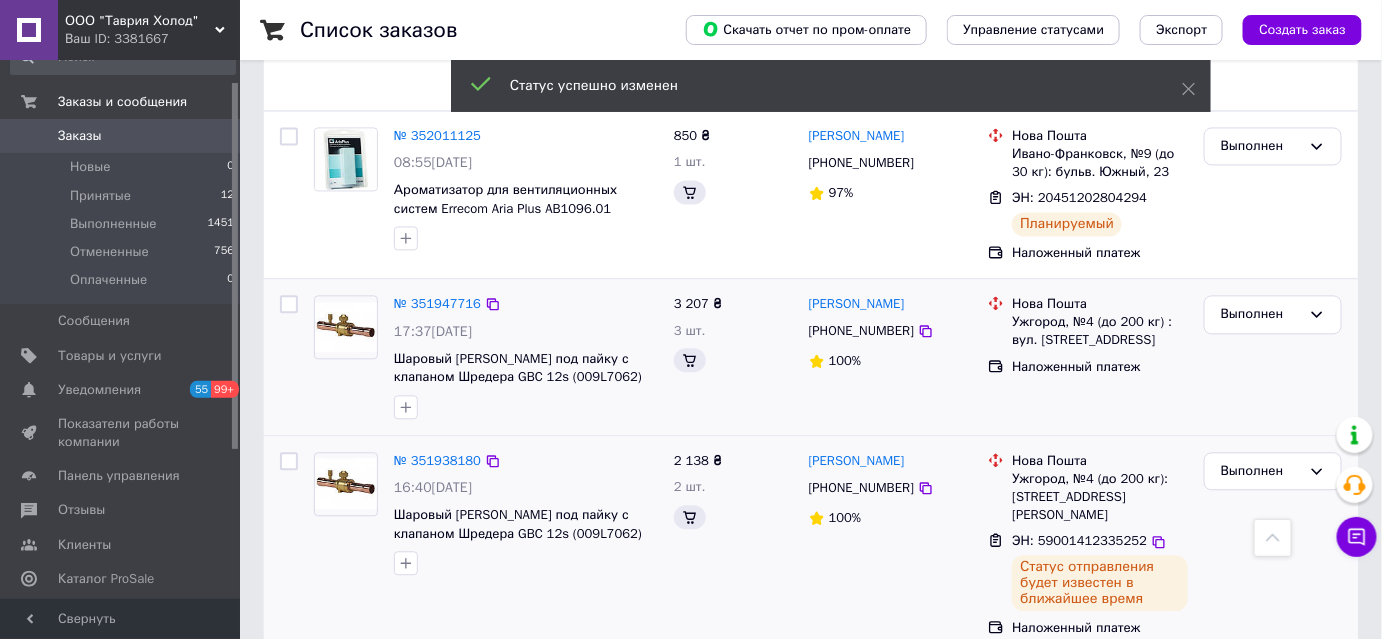 click on "Выполнен" at bounding box center [1273, 357] 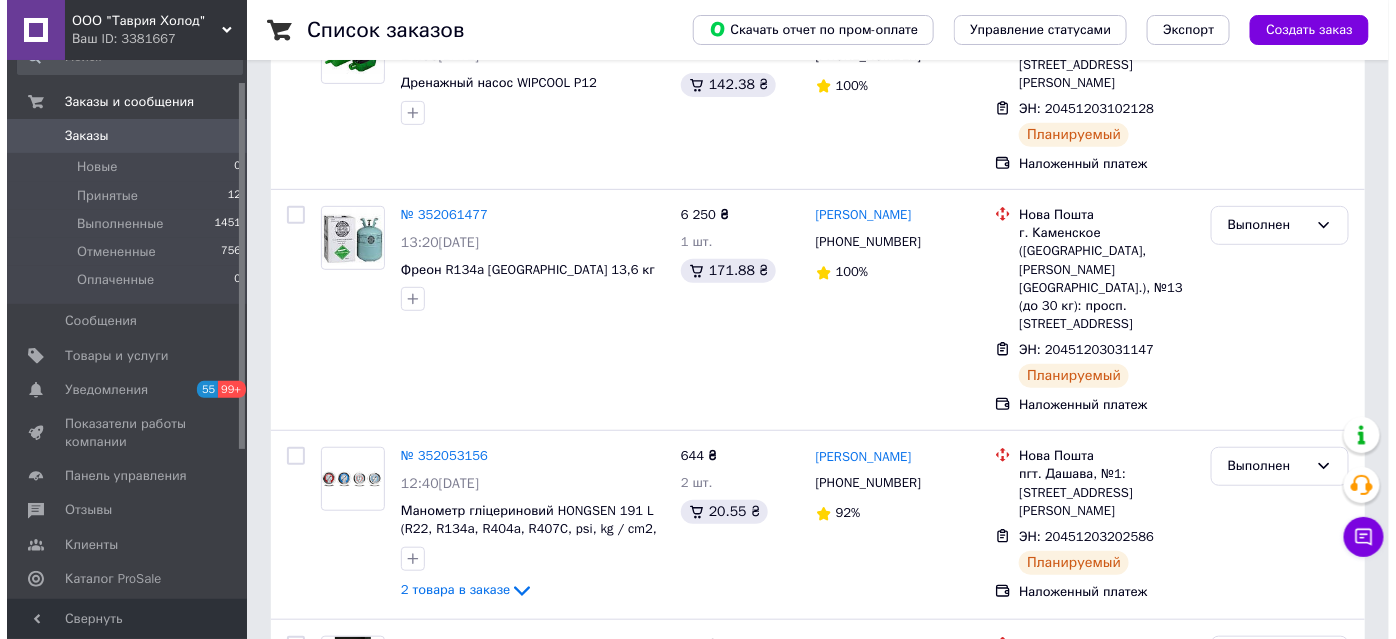 scroll, scrollTop: 0, scrollLeft: 0, axis: both 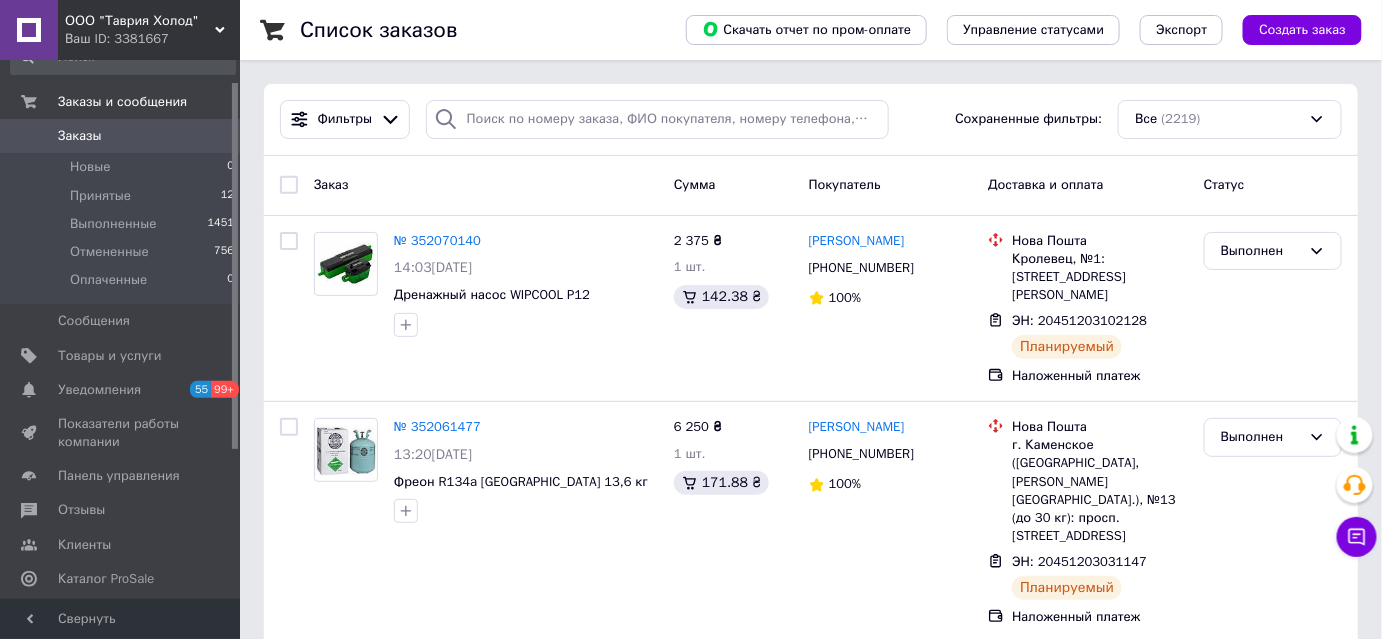 click on "Заказы" at bounding box center (121, 136) 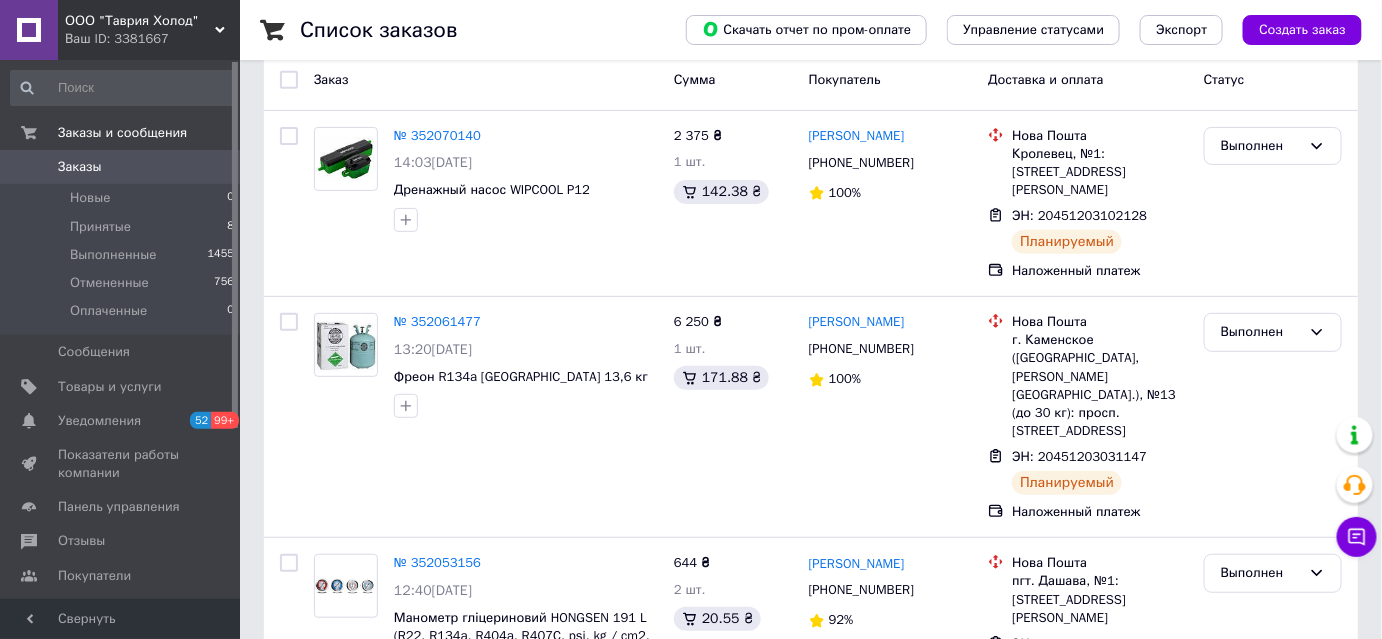 scroll, scrollTop: 0, scrollLeft: 0, axis: both 